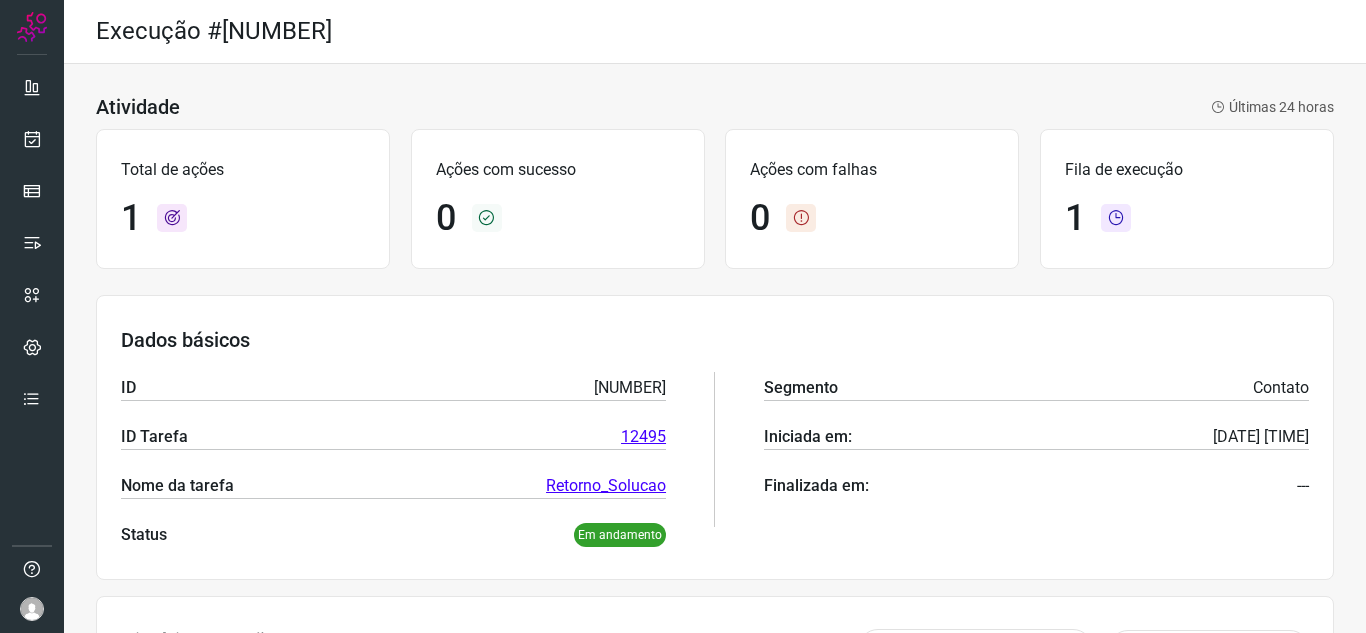 scroll, scrollTop: 0, scrollLeft: 0, axis: both 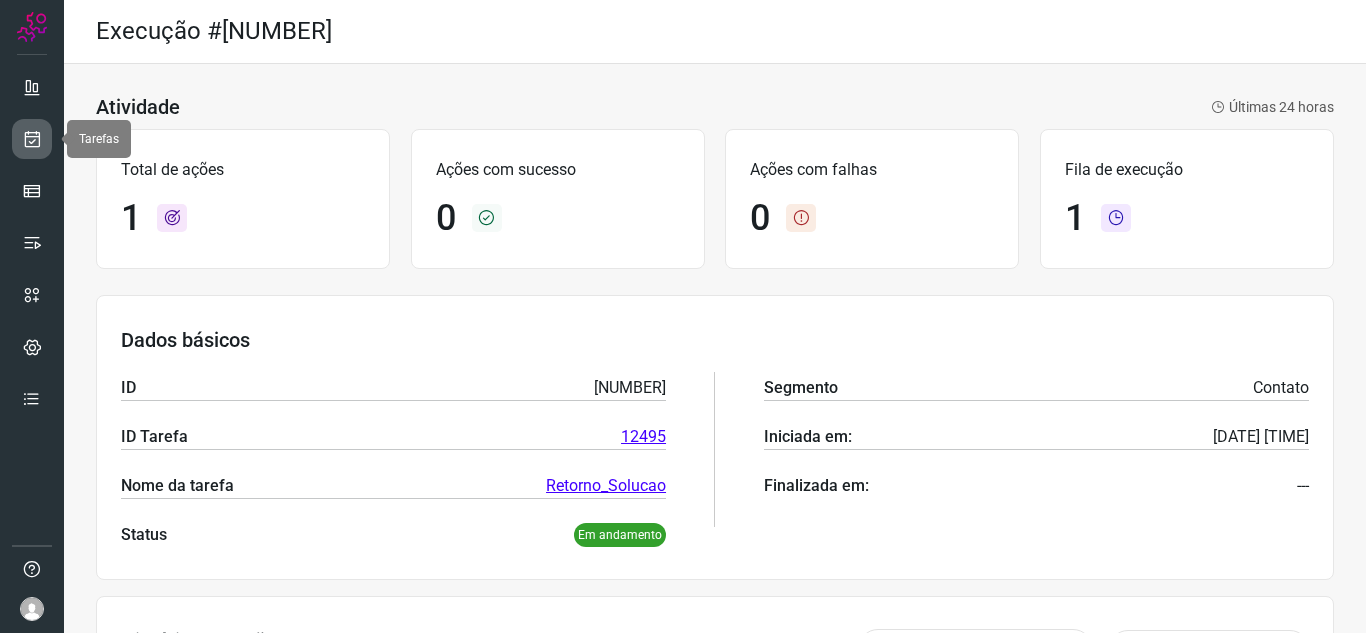 click at bounding box center [32, 139] 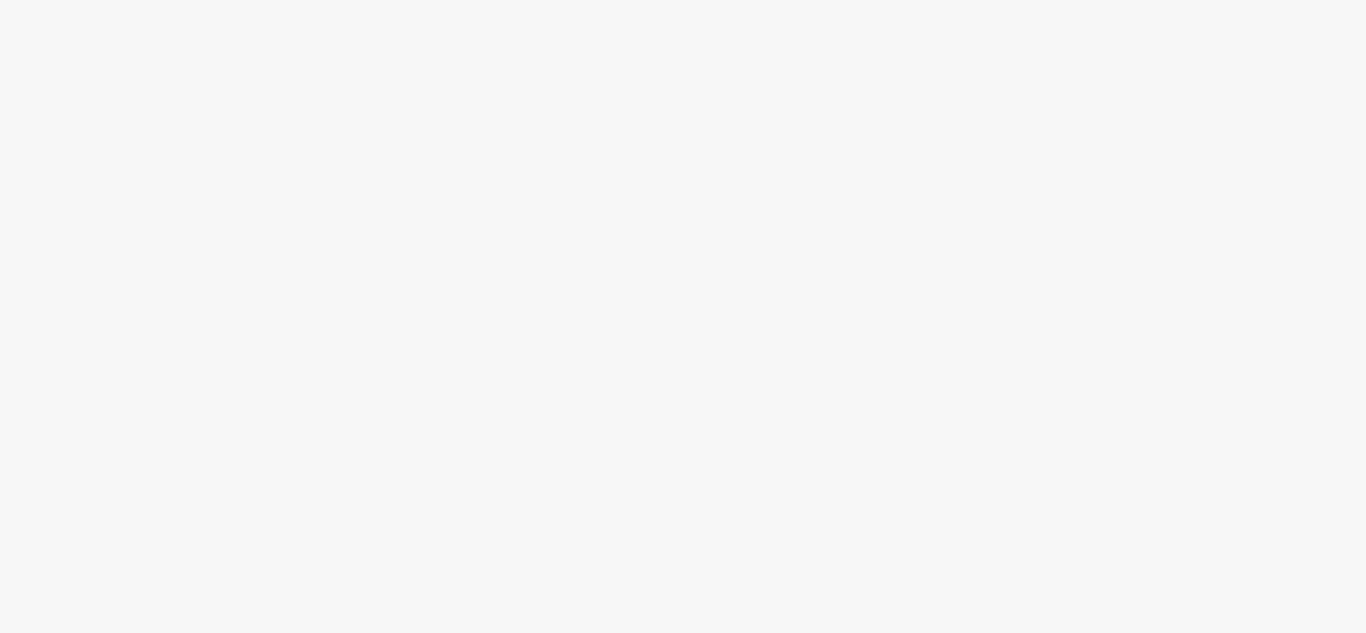 scroll, scrollTop: 0, scrollLeft: 0, axis: both 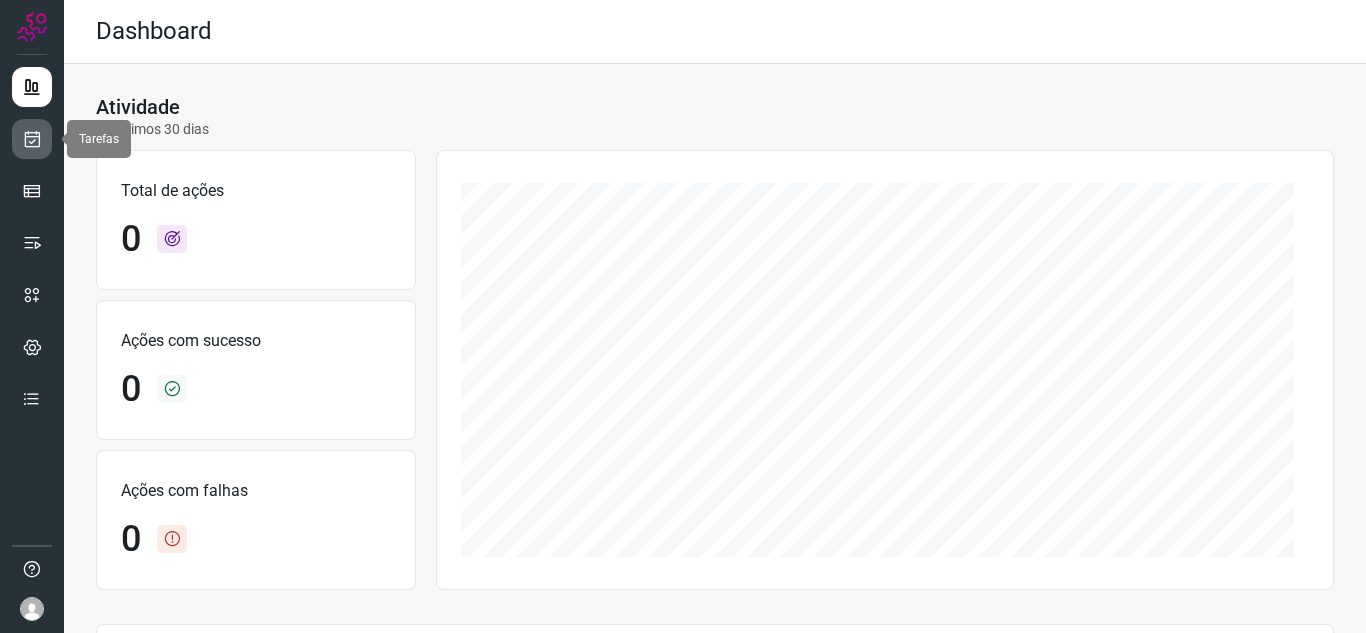 click at bounding box center (32, 139) 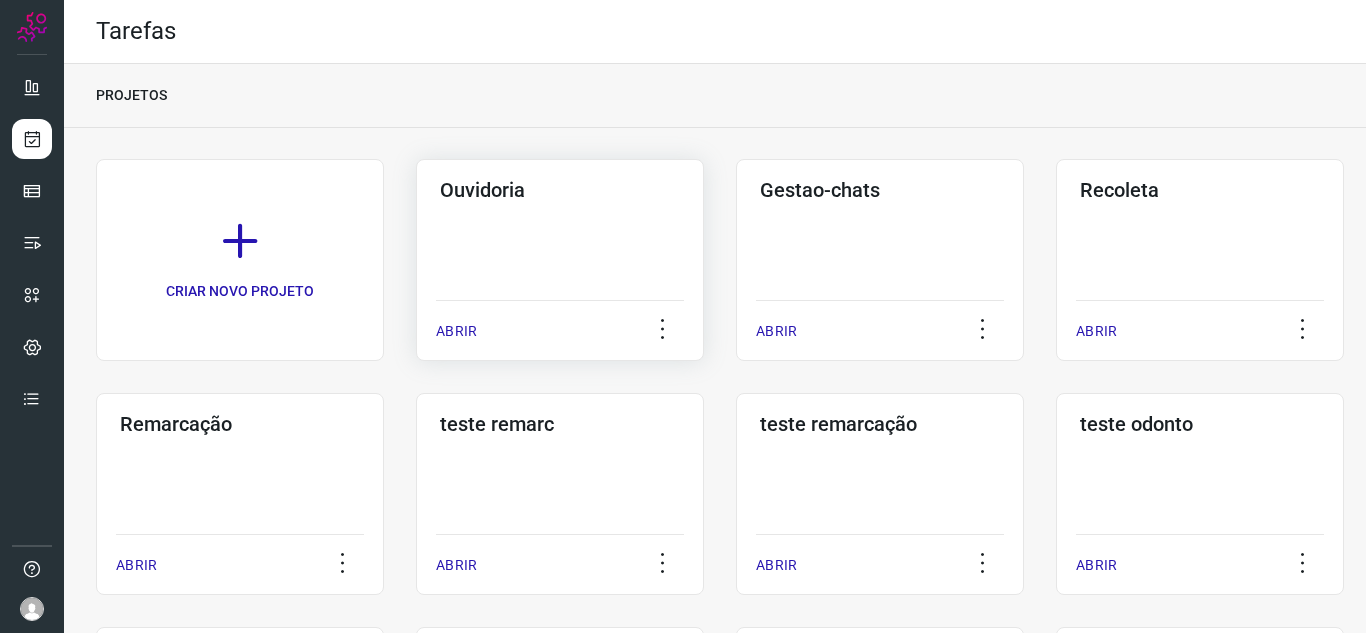 click on "ABRIR" at bounding box center (456, 331) 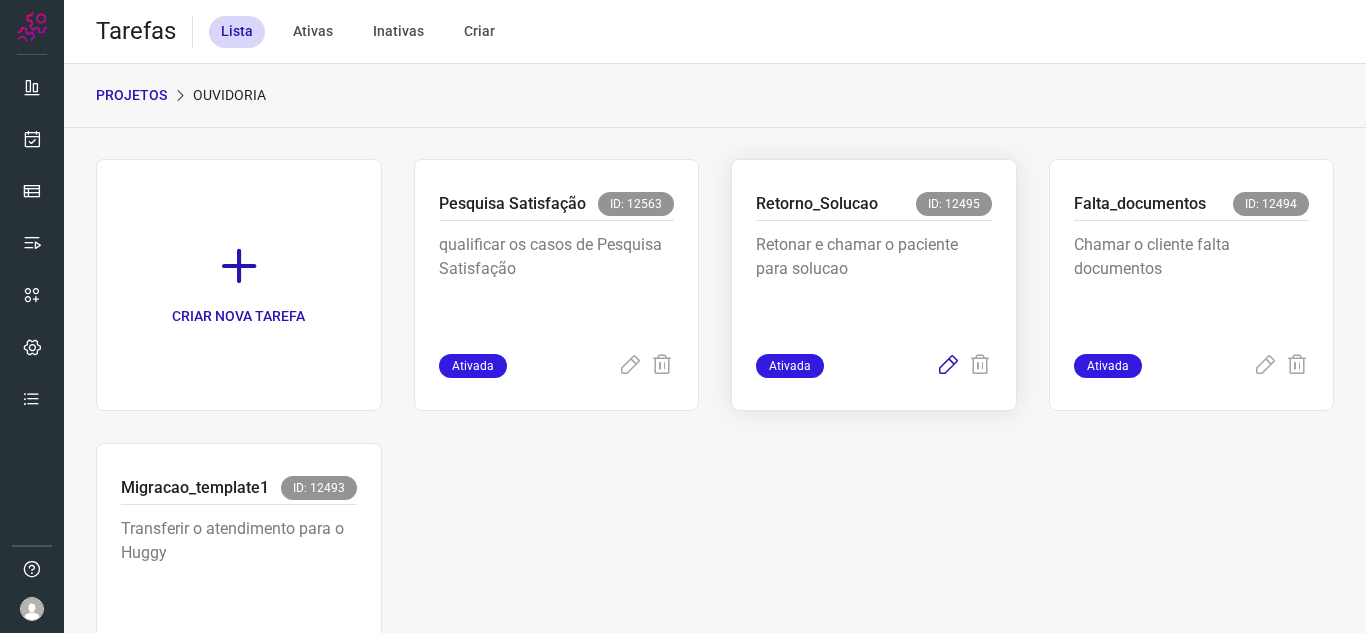 click at bounding box center (948, 366) 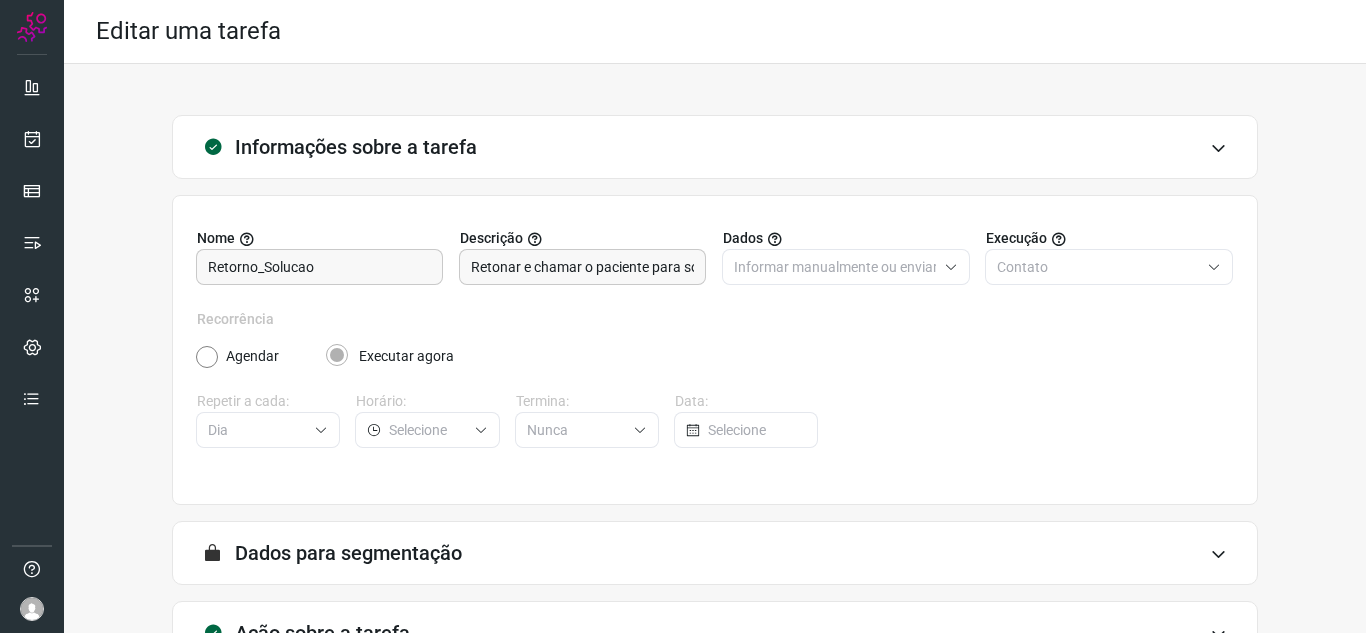 scroll, scrollTop: 148, scrollLeft: 0, axis: vertical 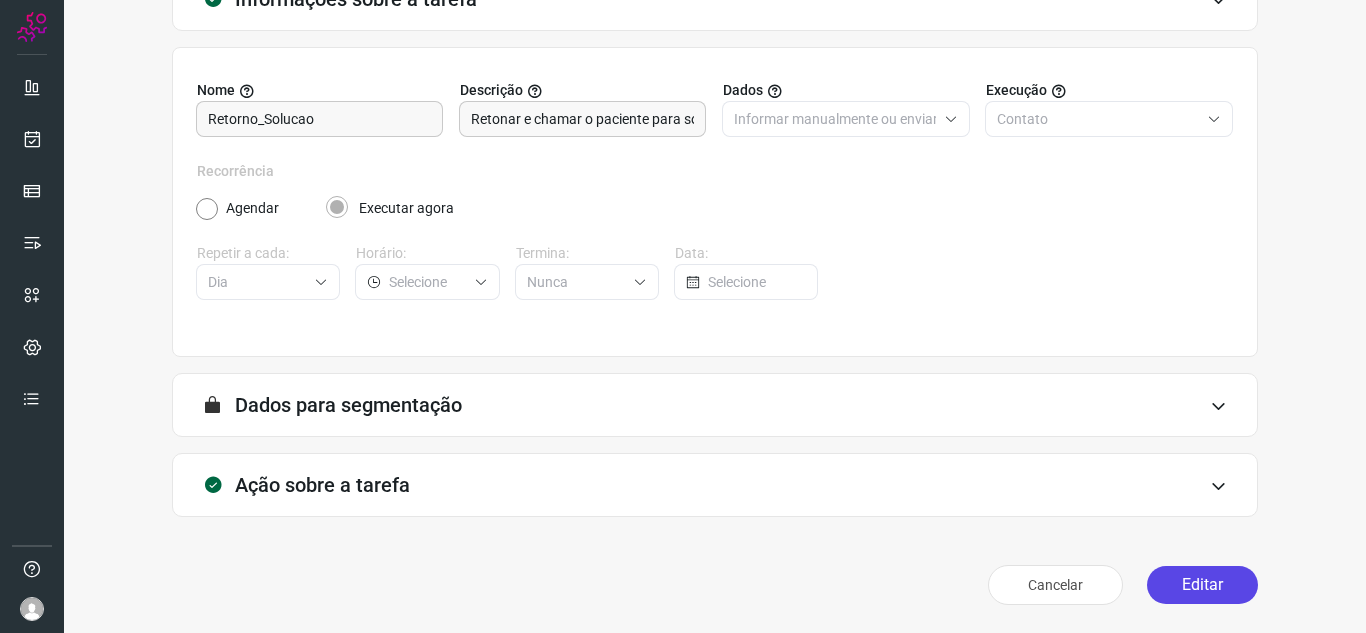 click on "Editar" at bounding box center (1202, 585) 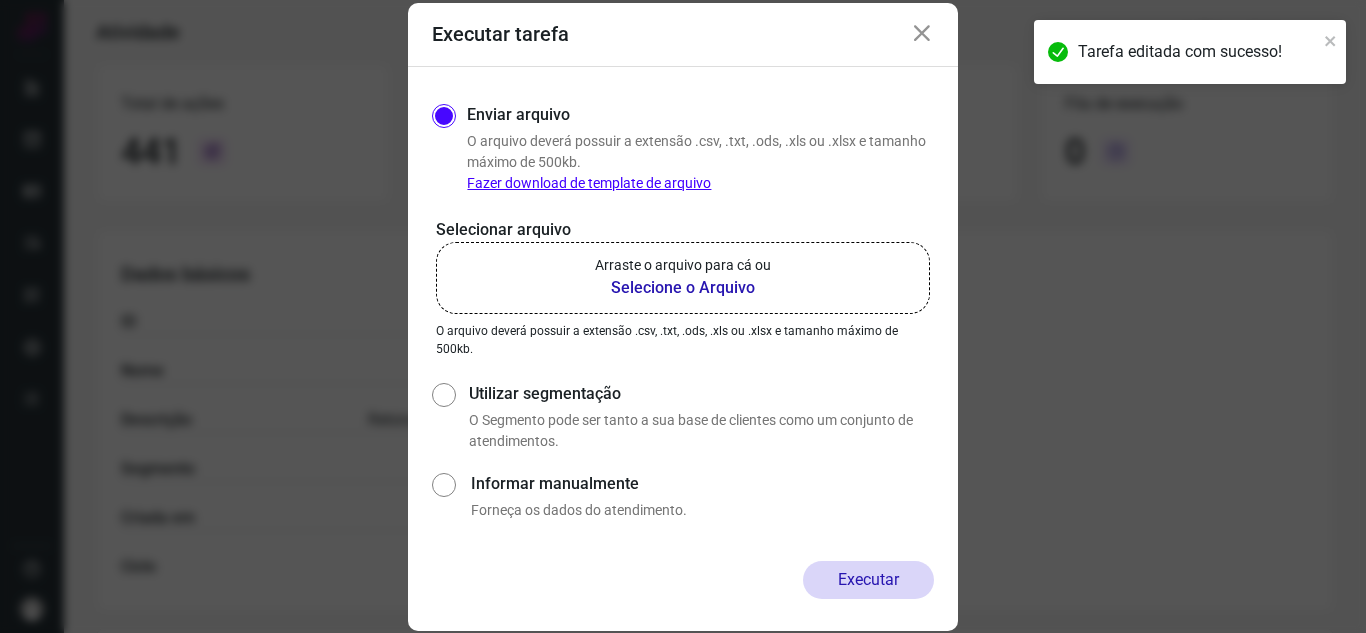 click on "Selecione o Arquivo" at bounding box center (683, 288) 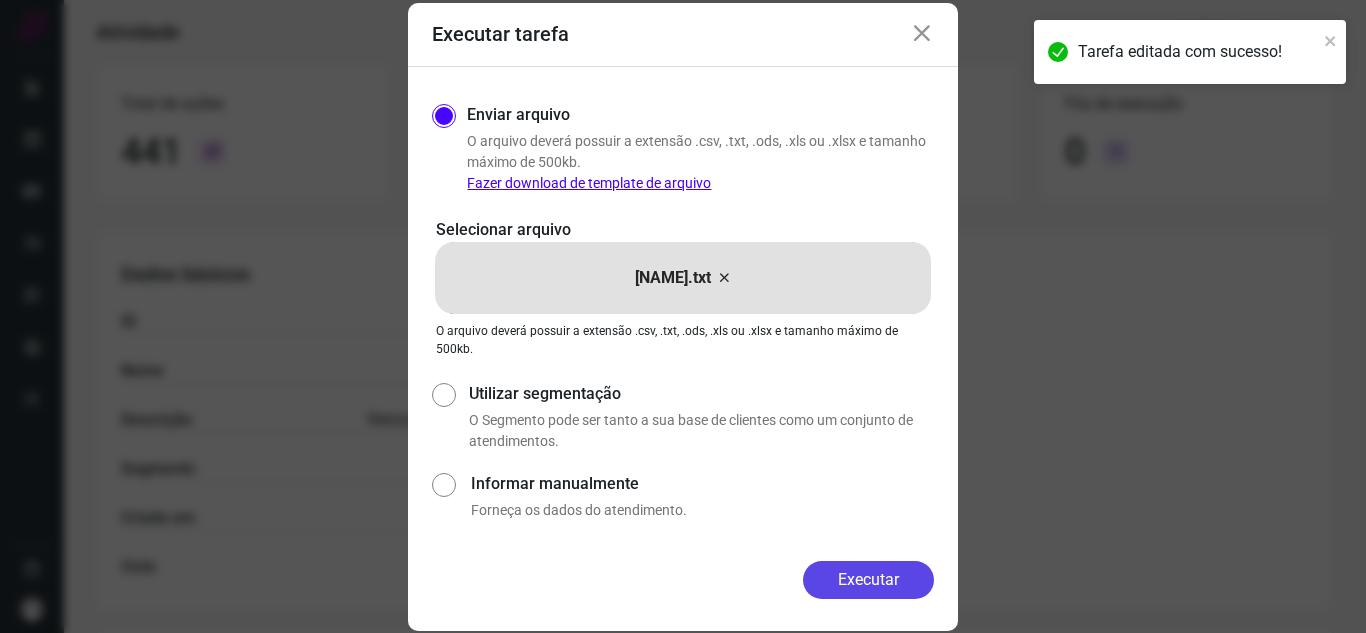 click on "Executar" at bounding box center (868, 580) 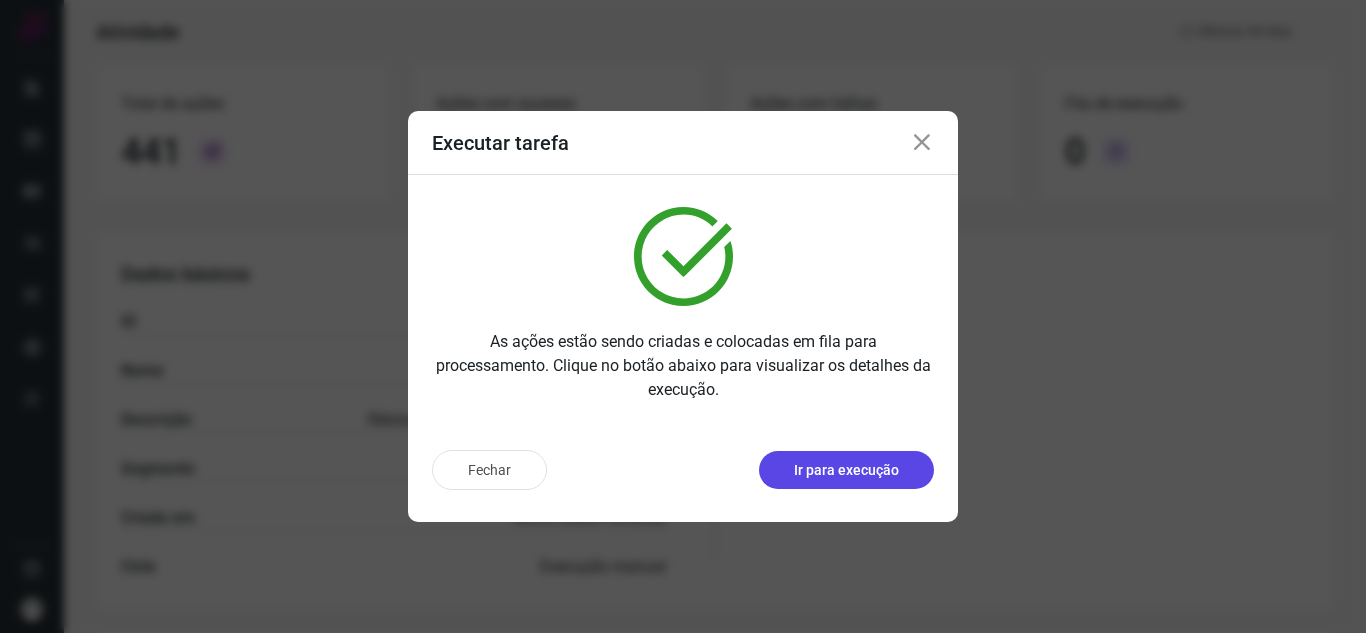 click on "Ir para execução" at bounding box center (846, 470) 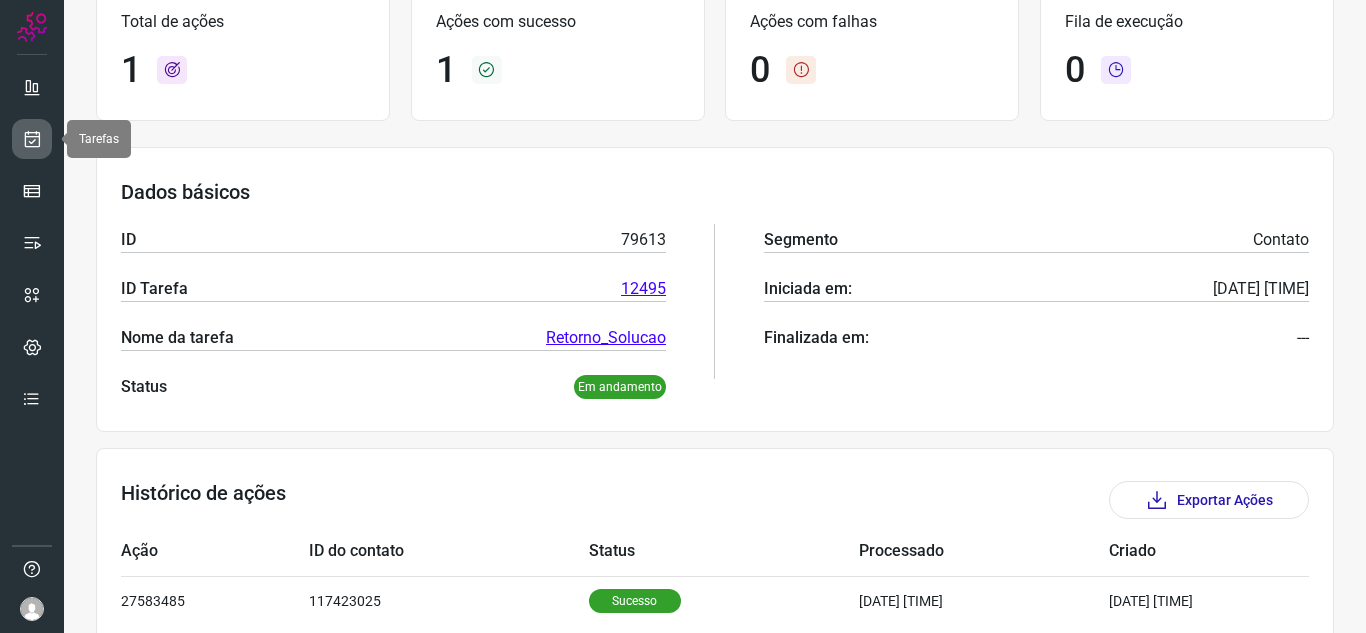 click at bounding box center (32, 139) 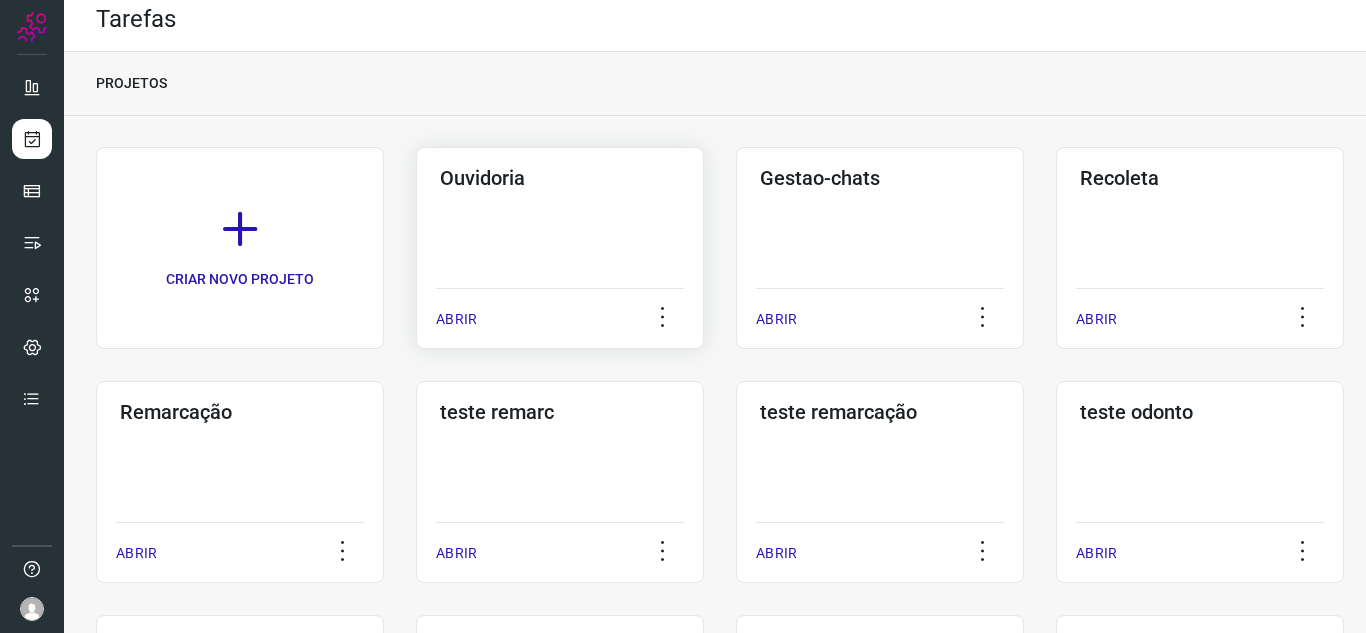 click on "ABRIR" at bounding box center (456, 319) 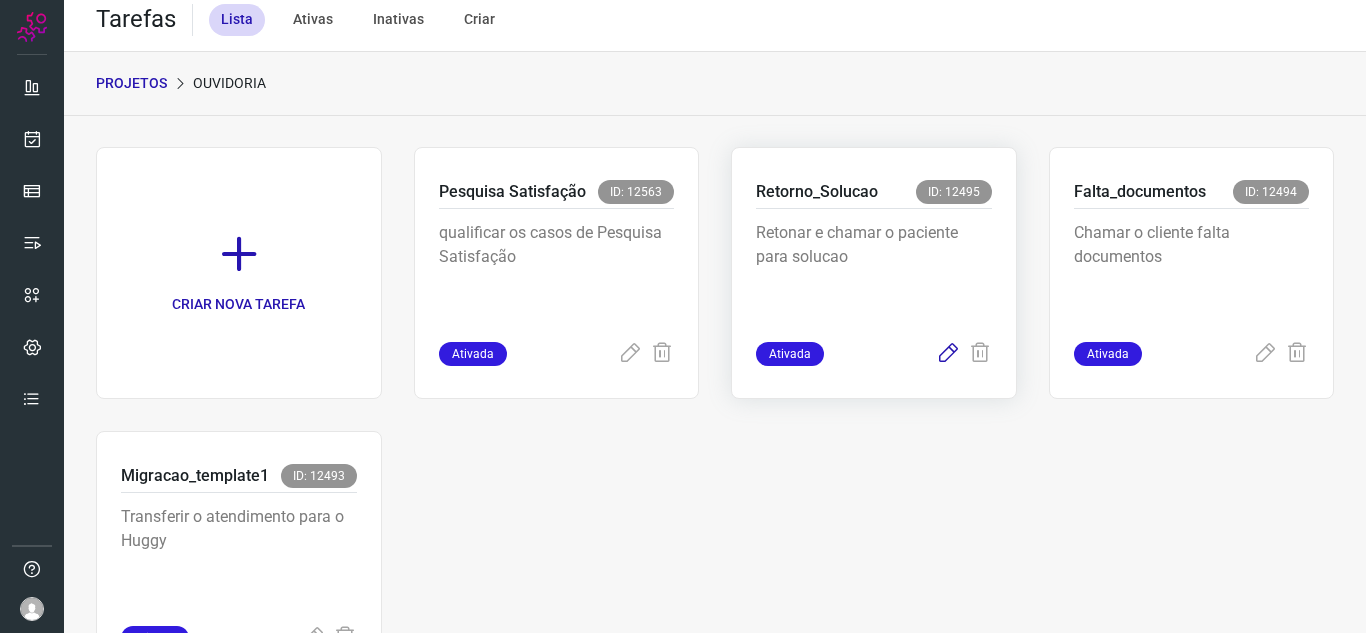 click at bounding box center [948, 354] 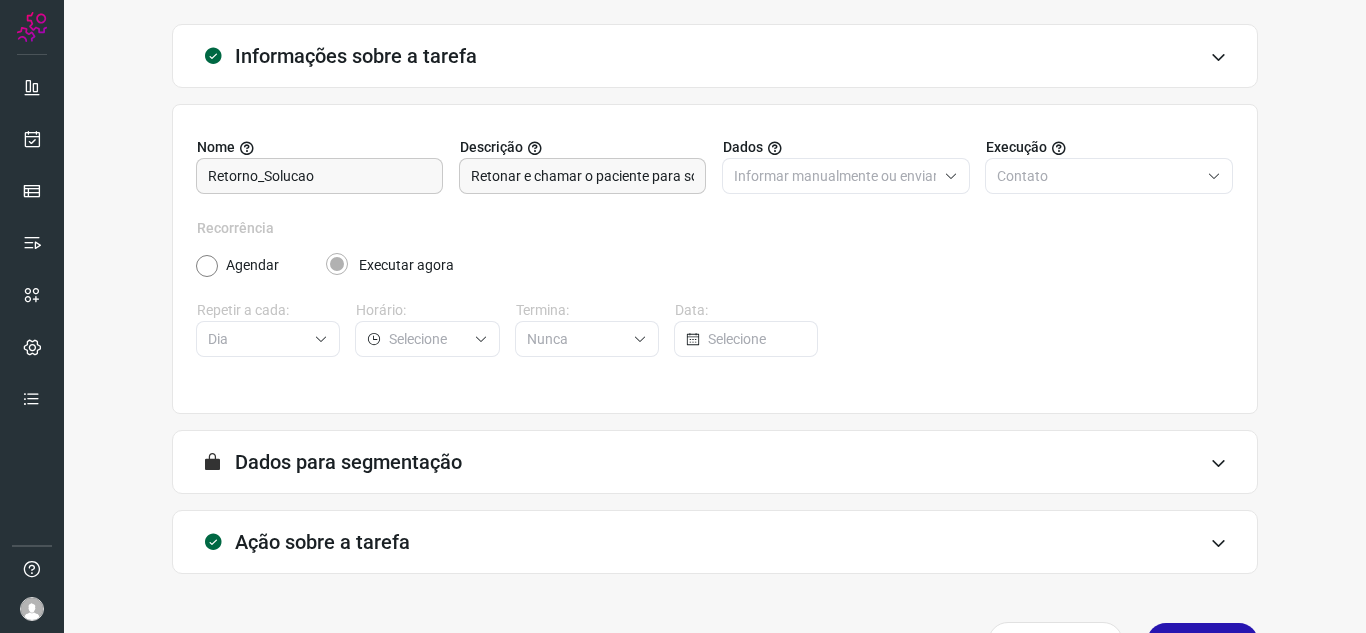 scroll, scrollTop: 148, scrollLeft: 0, axis: vertical 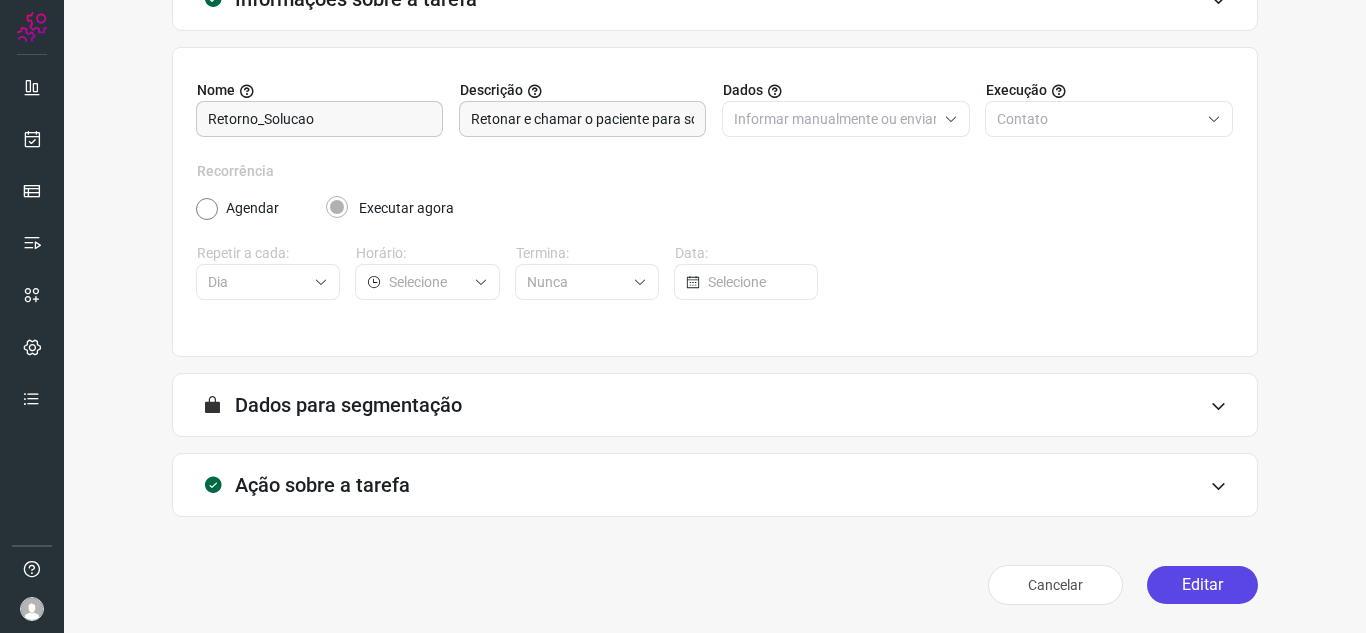click on "Editar" at bounding box center [1202, 585] 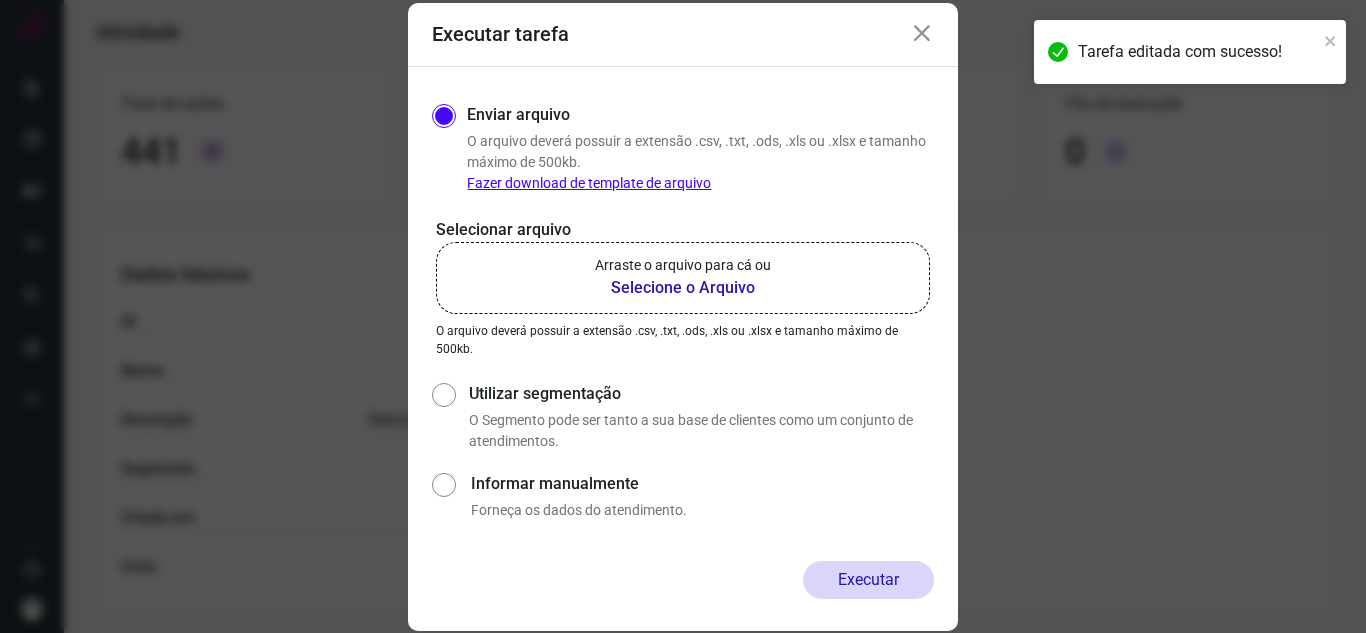 click on "Arraste o arquivo para cá ou Selecione o Arquivo" 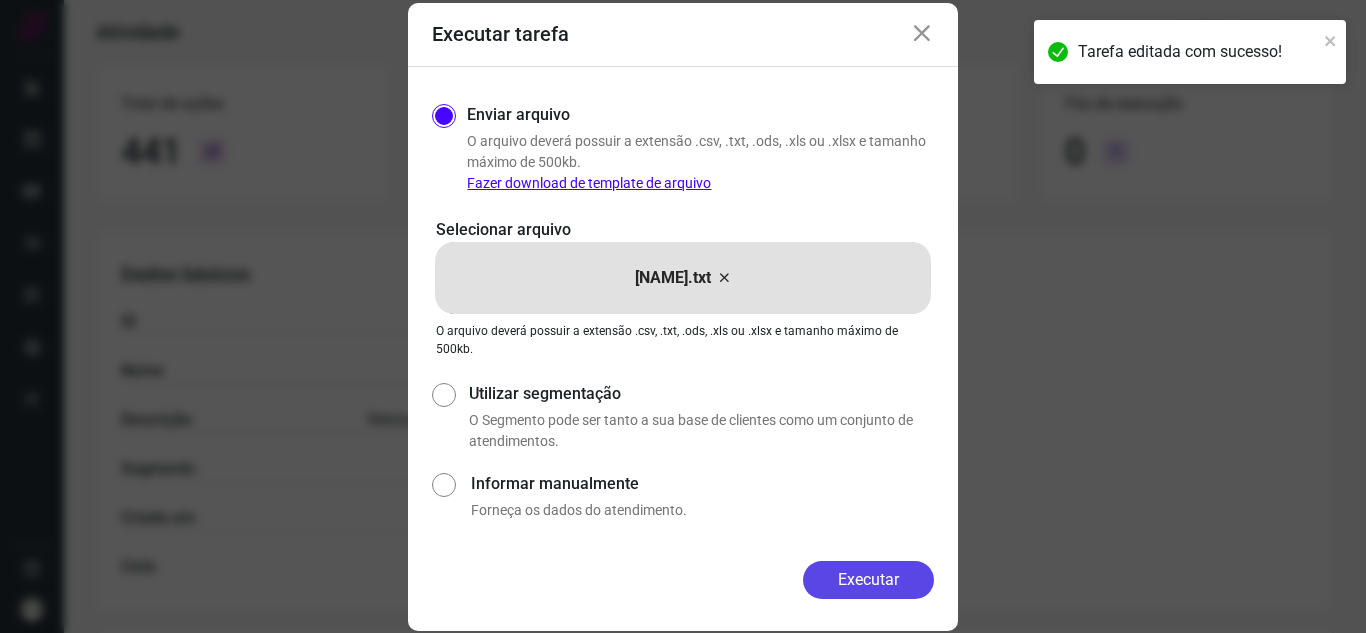click on "Executar" at bounding box center [868, 580] 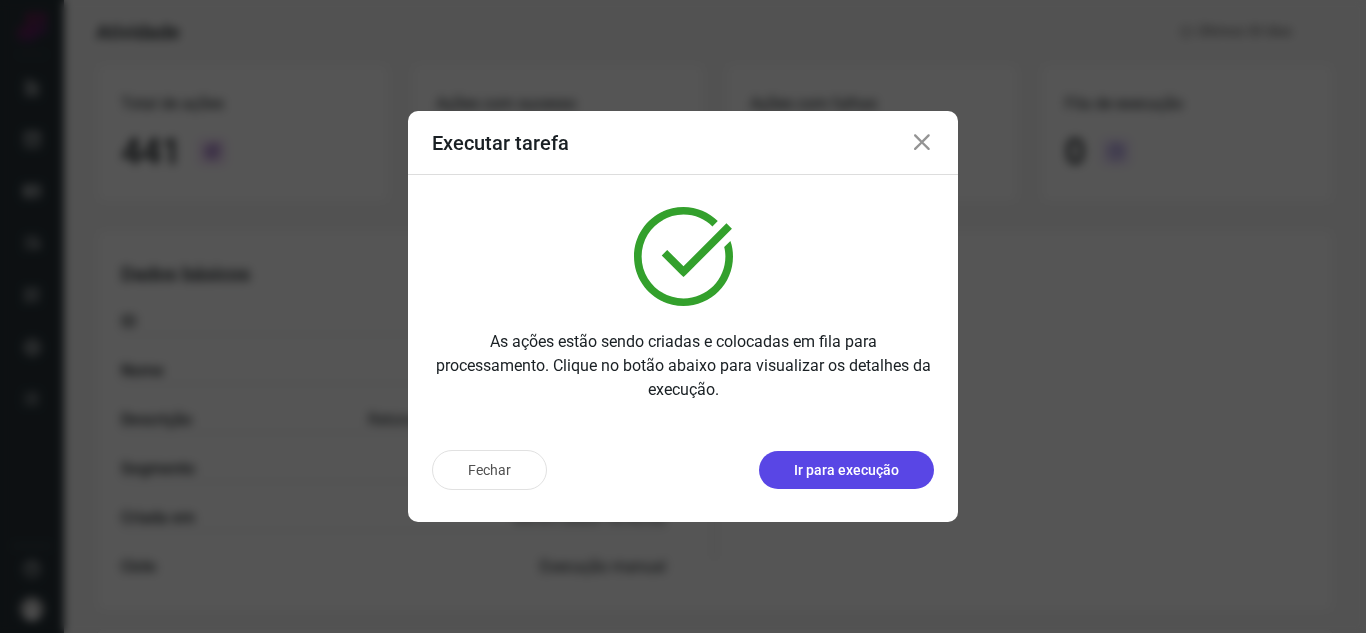 click on "Ir para execução" at bounding box center (846, 470) 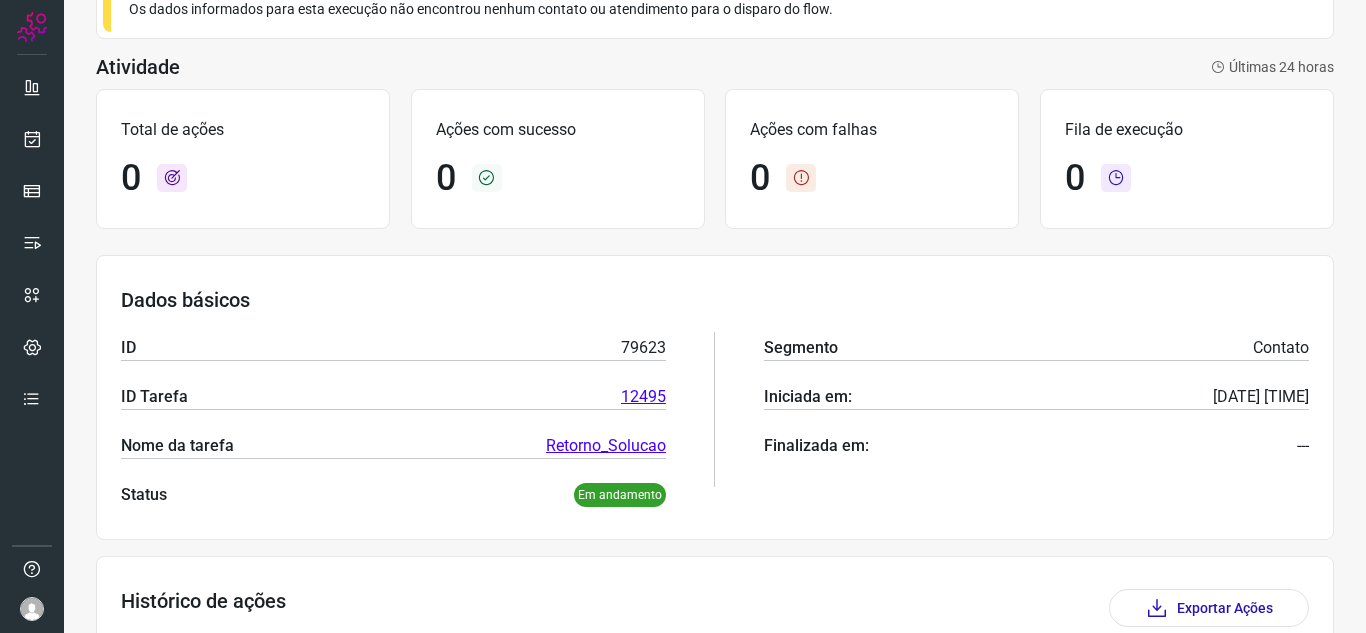 scroll, scrollTop: 256, scrollLeft: 0, axis: vertical 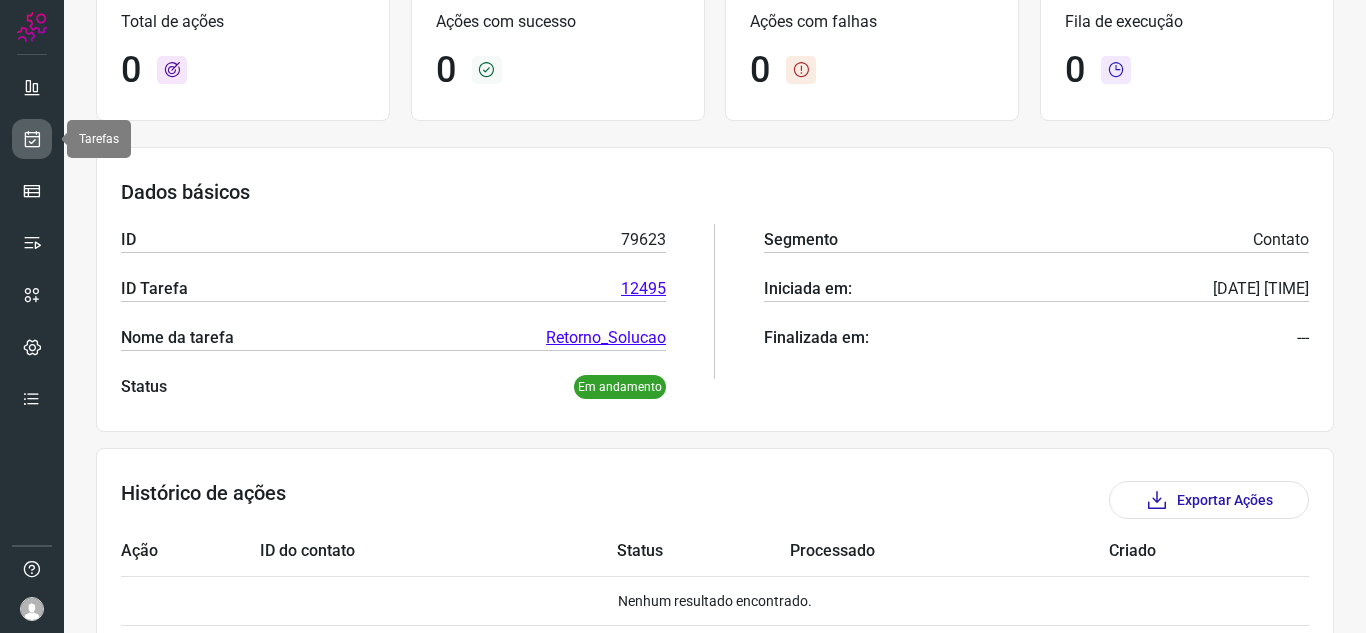 click at bounding box center (32, 139) 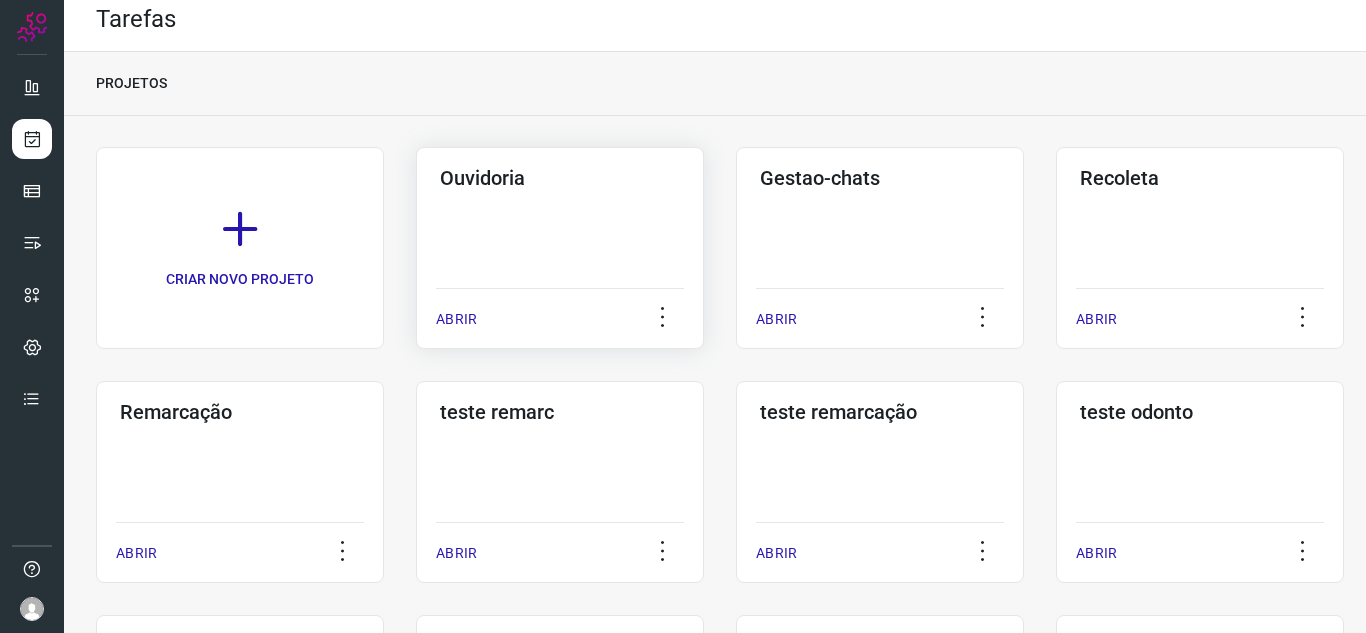 click on "ABRIR" at bounding box center (456, 319) 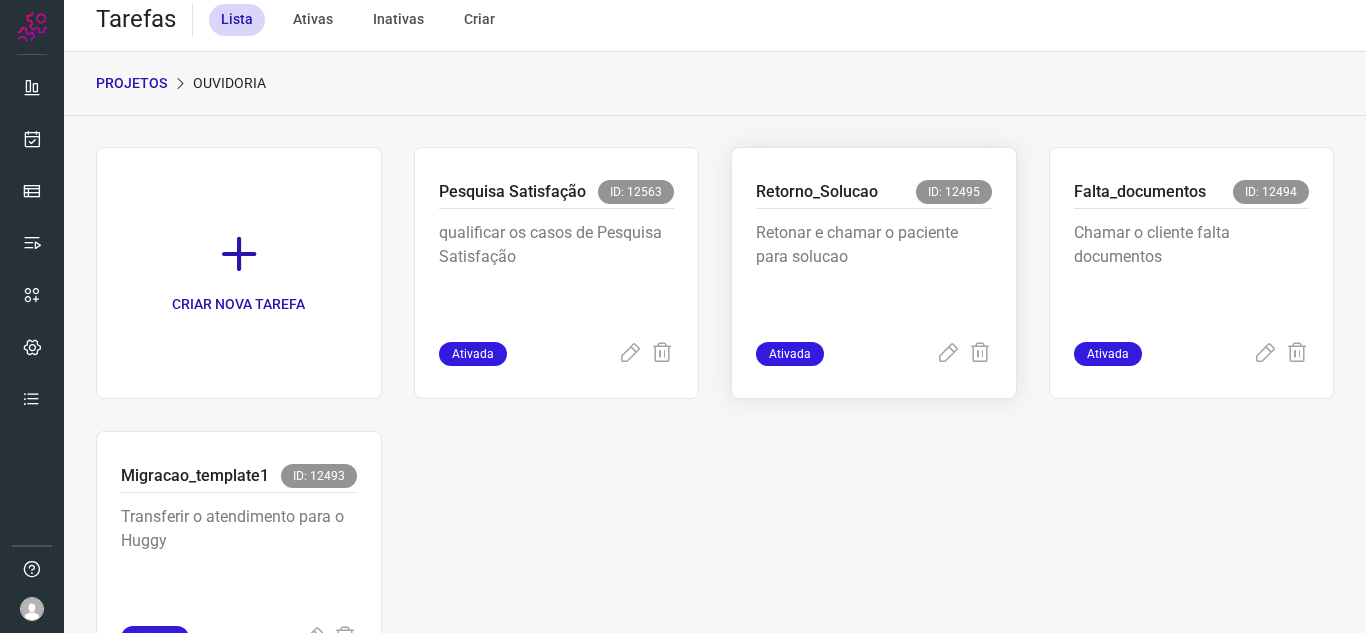 click on "Retonar e chamar o paciente para solucao" at bounding box center (874, 275) 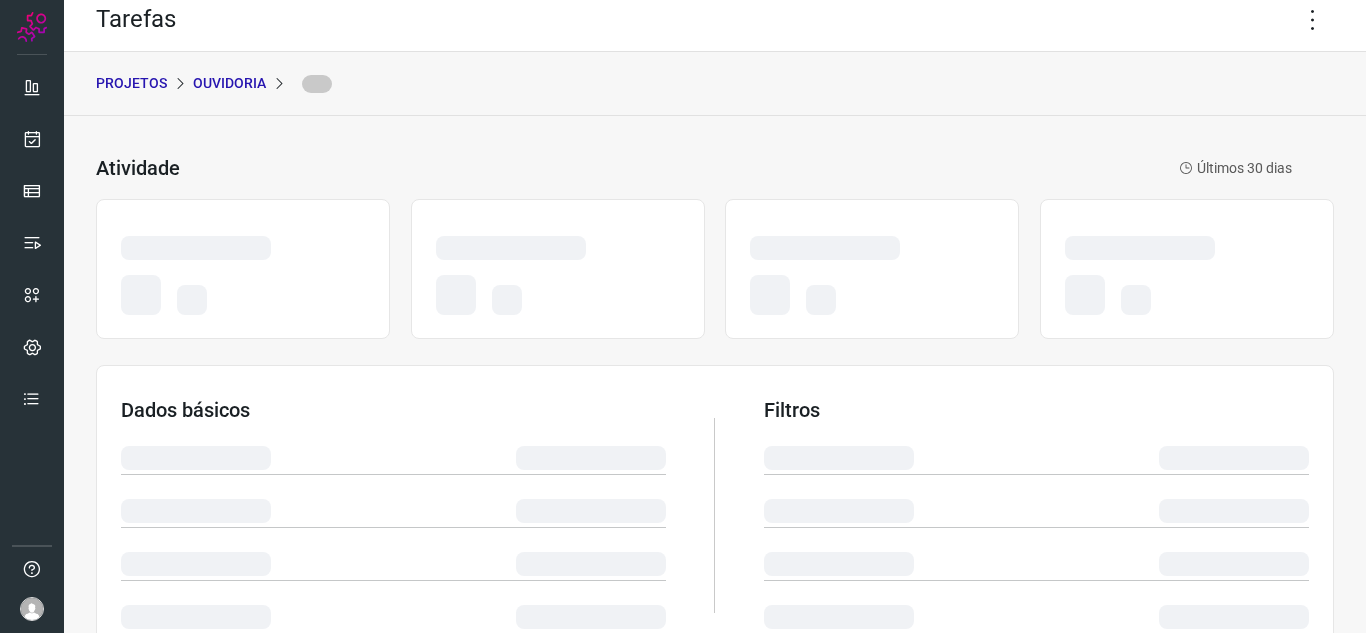 scroll, scrollTop: 436, scrollLeft: 0, axis: vertical 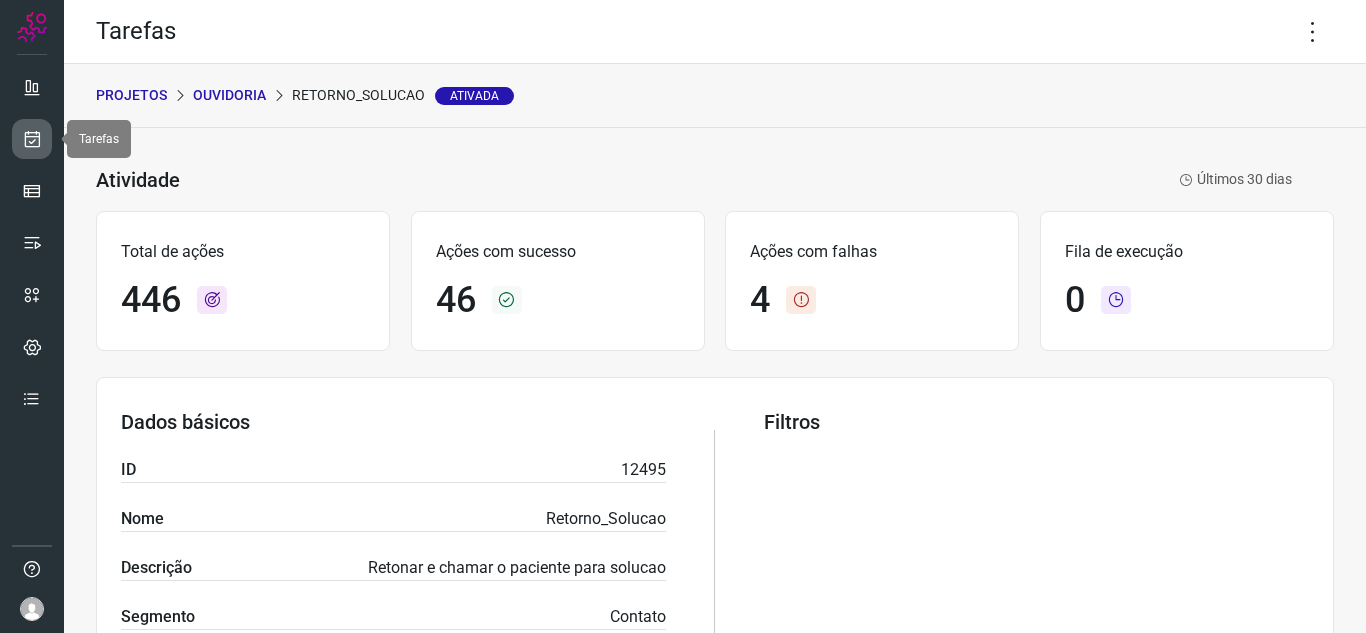 click at bounding box center [32, 139] 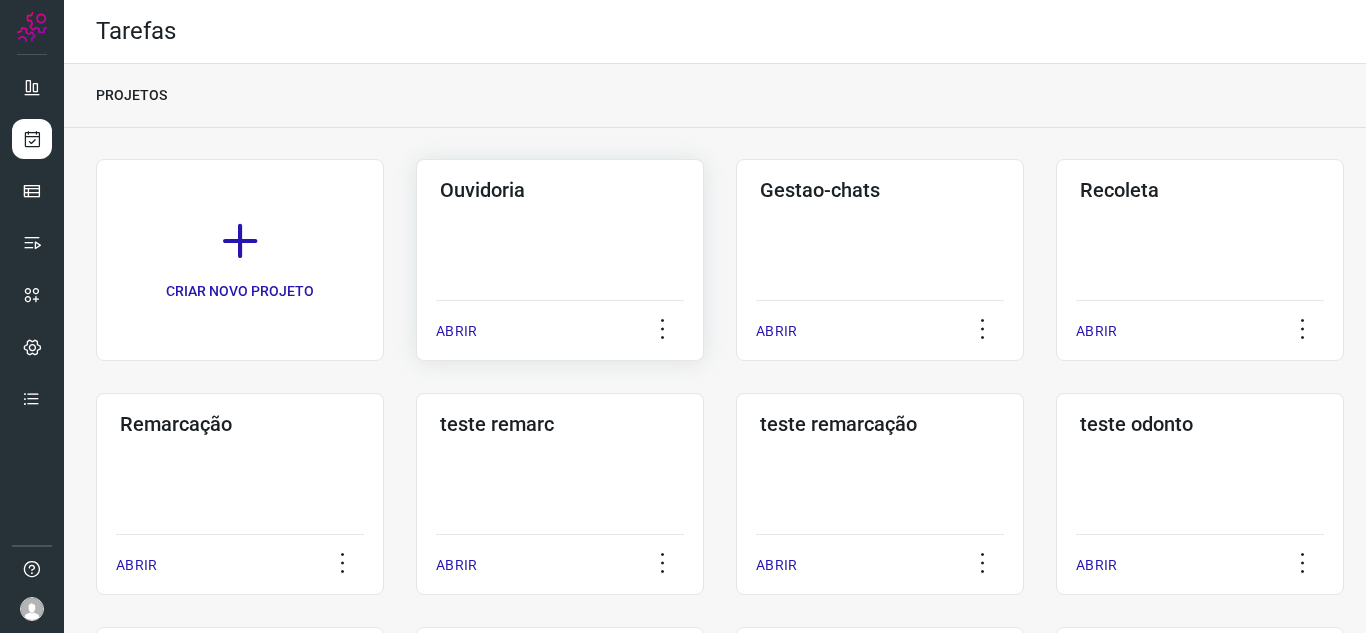 click on "ABRIR" at bounding box center (456, 331) 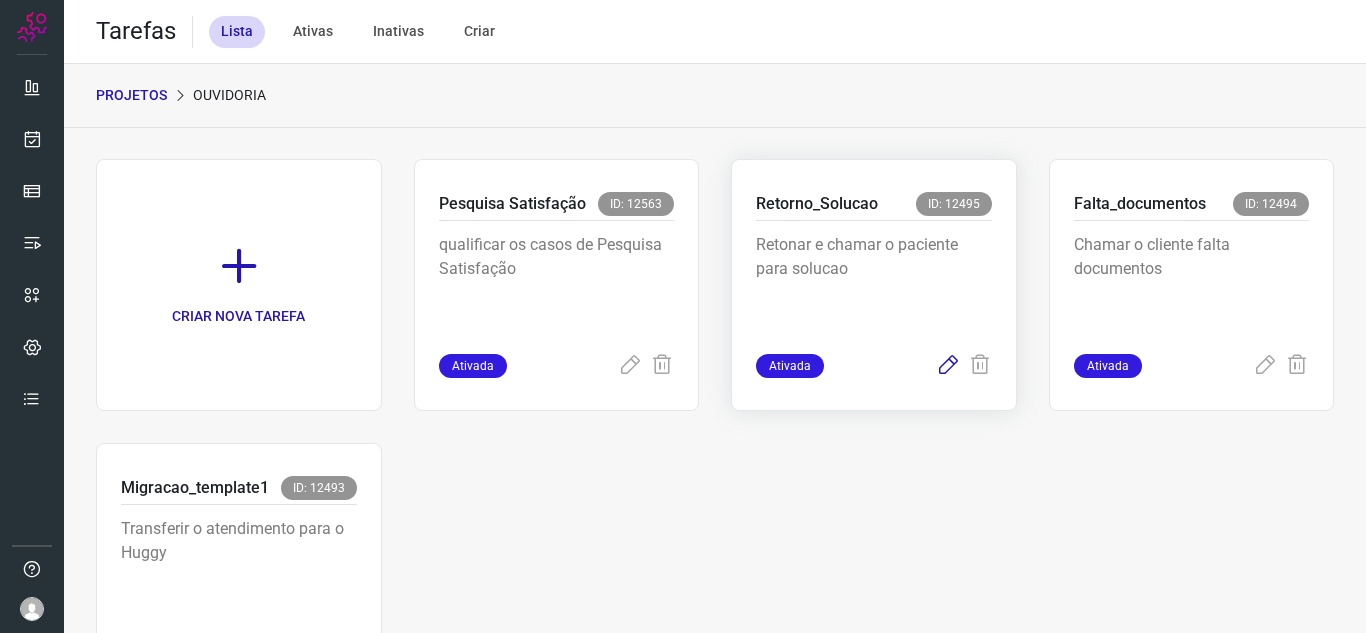 click at bounding box center [948, 366] 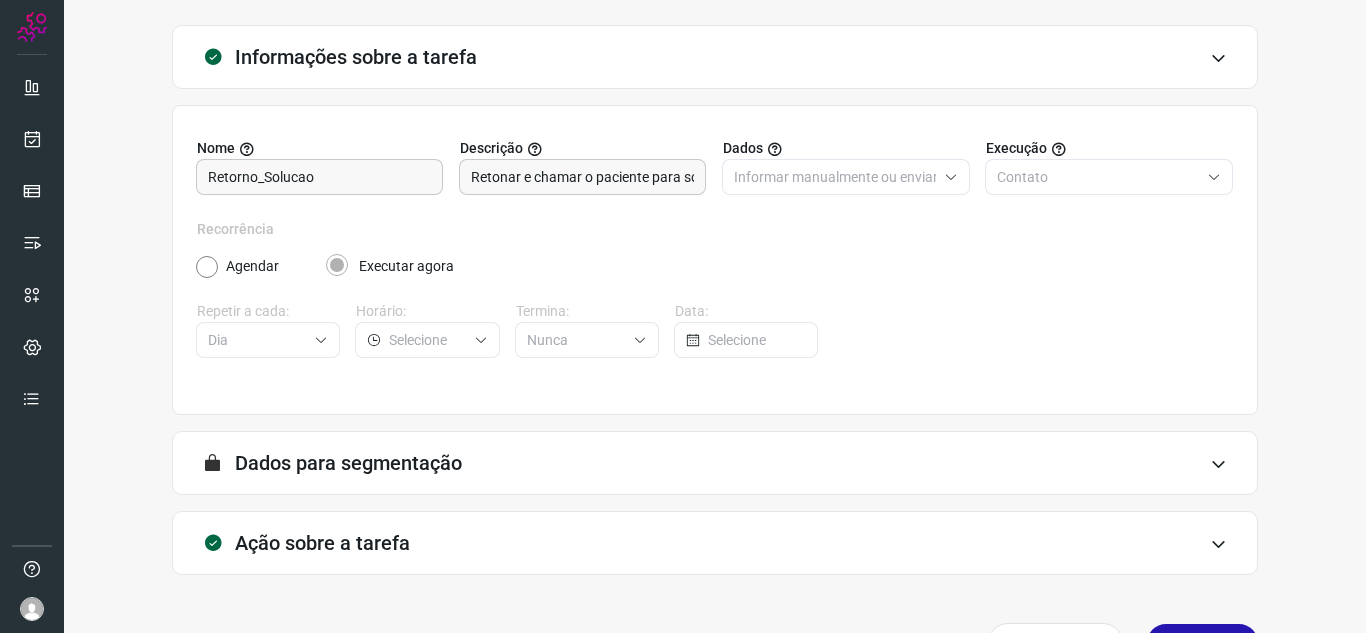 scroll, scrollTop: 148, scrollLeft: 0, axis: vertical 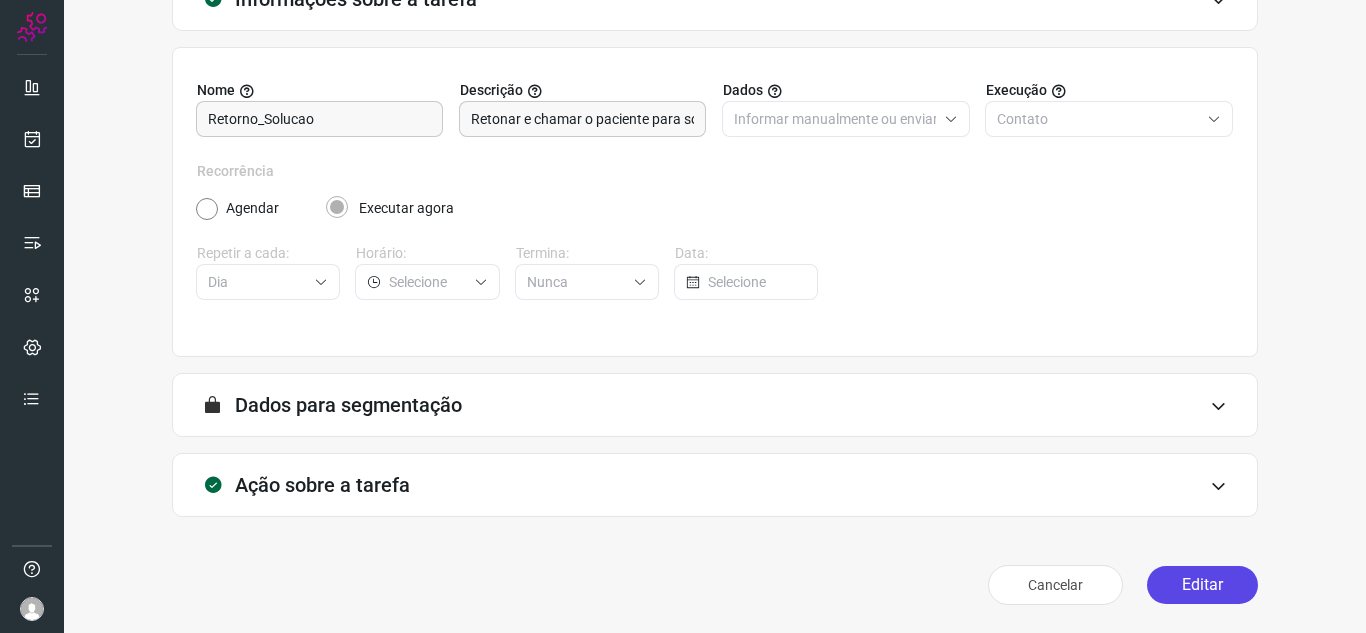 click on "Editar" at bounding box center [1202, 585] 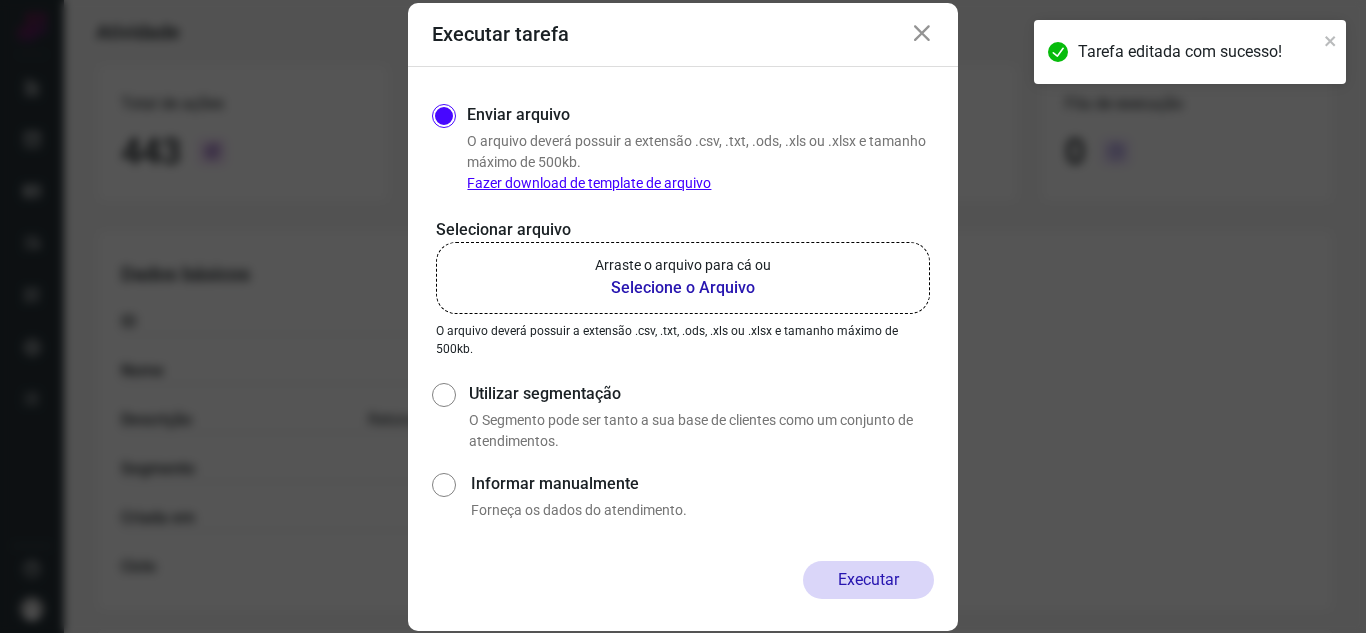 click on "Selecione o Arquivo" at bounding box center [683, 288] 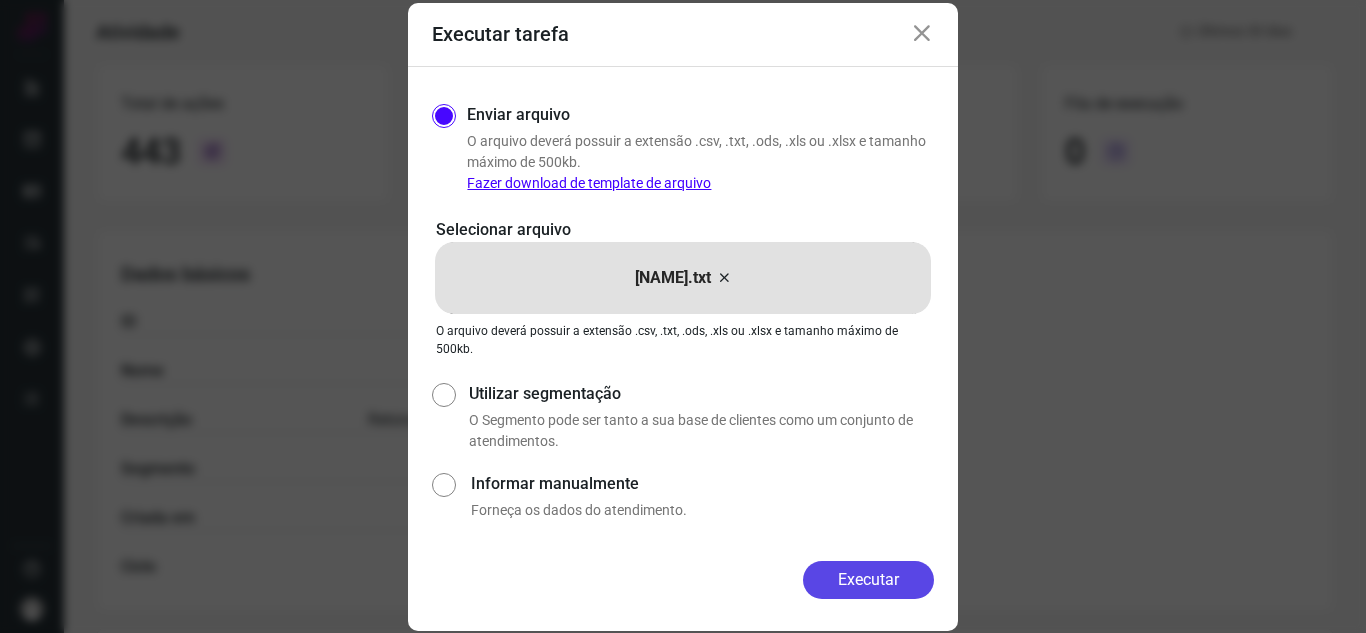click on "Executar" at bounding box center (868, 580) 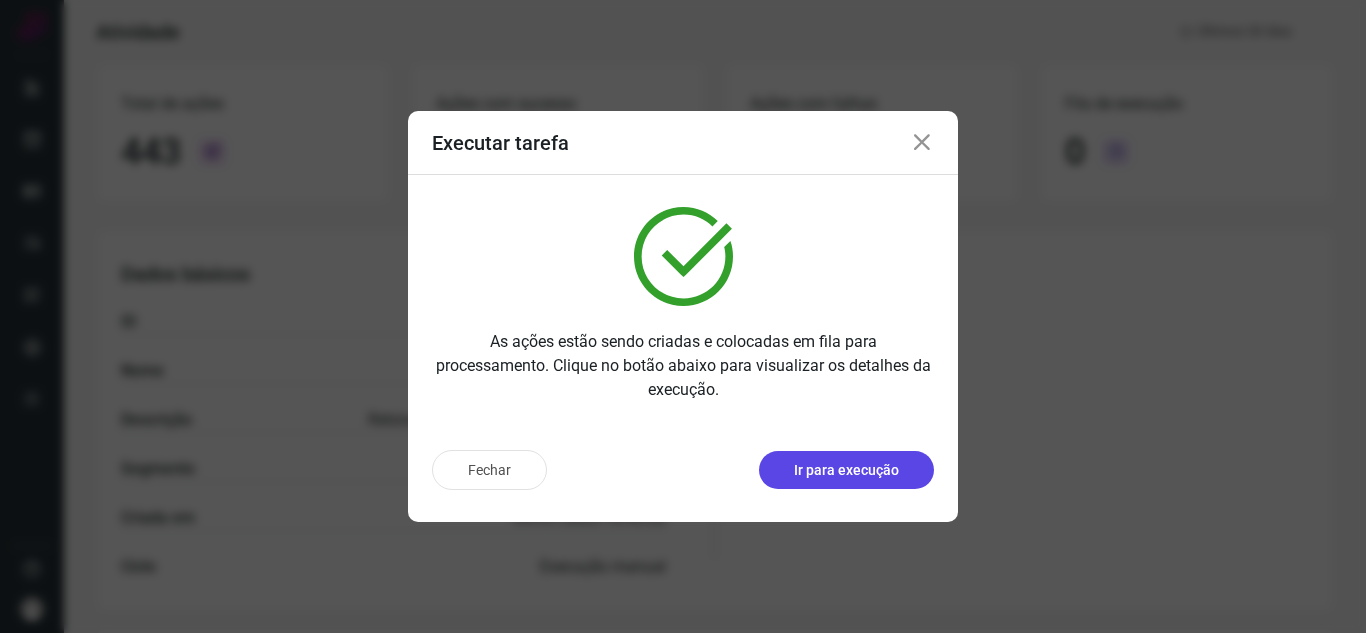 click on "Ir para execução" at bounding box center [846, 470] 